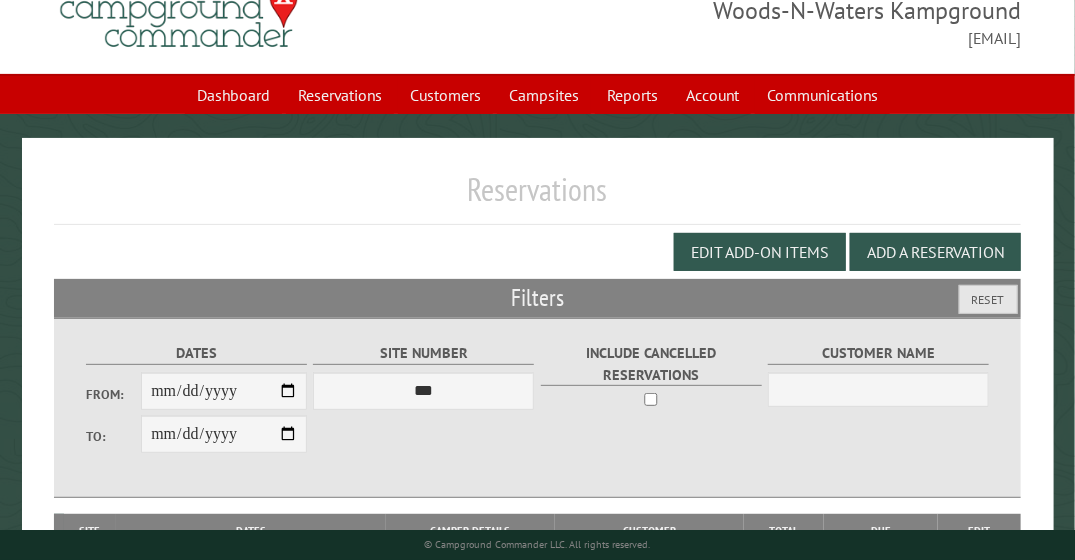 scroll, scrollTop: 0, scrollLeft: 0, axis: both 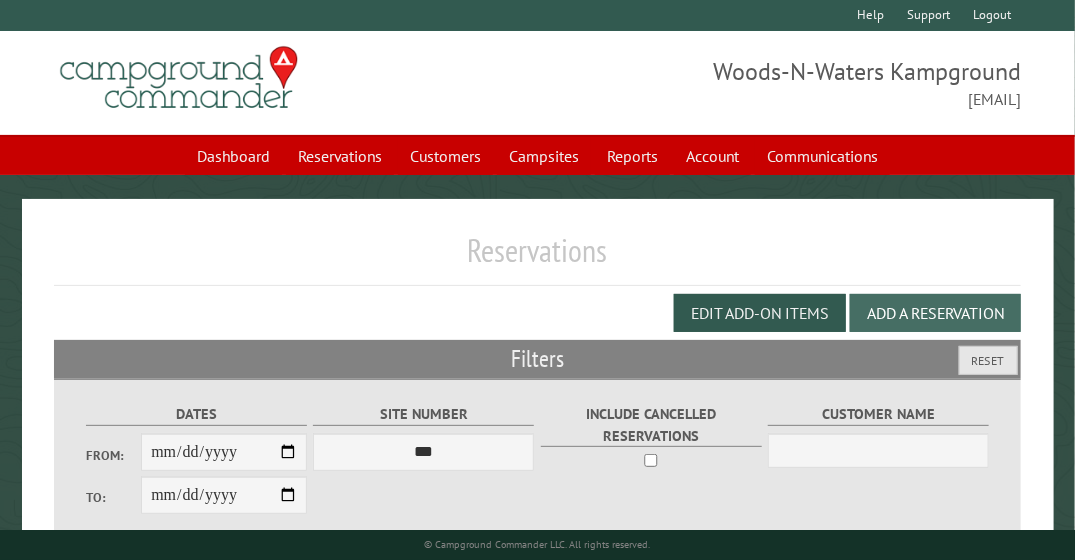 click on "Add a Reservation" at bounding box center [935, 313] 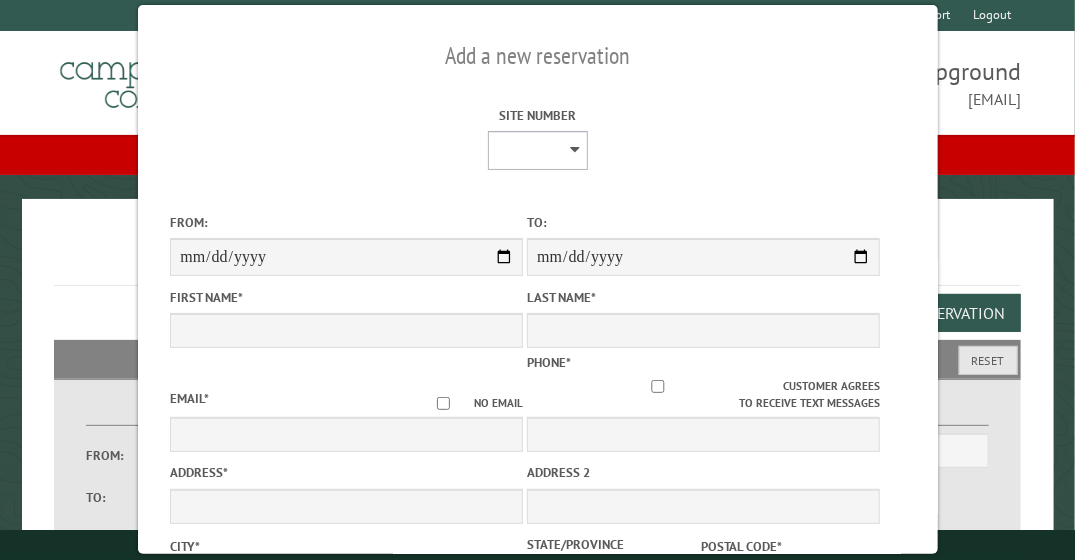 click on "* ** ** * * * * * * * * ** ** ** ** ** ** ** ** ** ** ** ** ** ** ** ** ** ** ** ** ** ** ** ** ** ** ** ** ** ** ** ** ** ** ** ** ** ** ** ** ** ** ** ** ** ** ** **** ** ** ** ** ** ** ** ** ** ** ** ** ** ** ** ** ** ** ** ** ** ** ** ** ** ** ** *** *** ***" at bounding box center (538, 150) 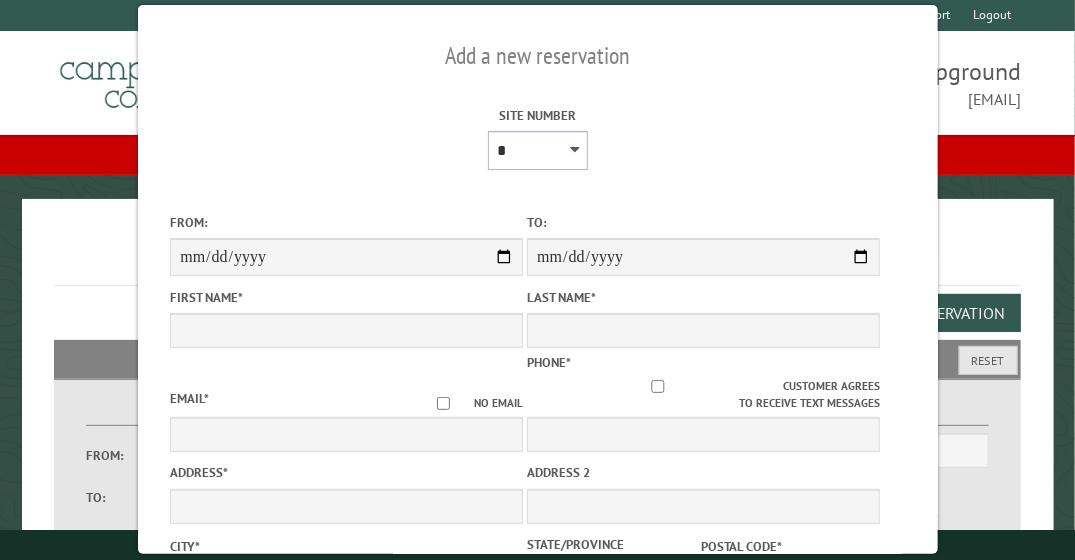 click on "* ** ** * * * * * * * * ** ** ** ** ** ** ** ** ** ** ** ** ** ** ** ** ** ** ** ** ** ** ** ** ** ** ** ** ** ** ** ** ** ** ** ** ** ** ** ** ** ** ** ** ** ** ** **** ** ** ** ** ** ** ** ** ** ** ** ** ** ** ** ** ** ** ** ** ** ** ** ** ** ** ** *** *** ***" at bounding box center [538, 150] 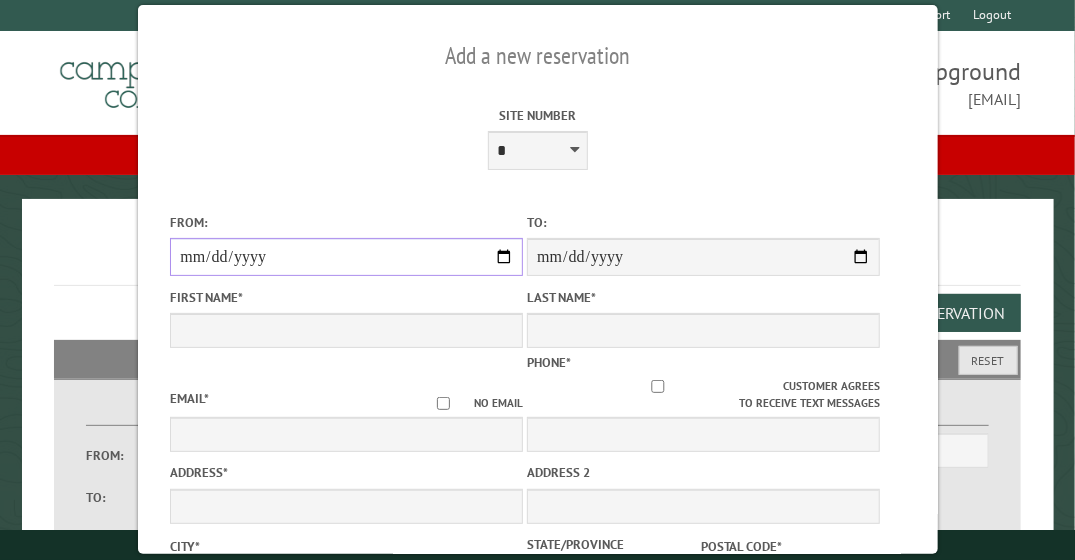 click on "From:" at bounding box center (346, 257) 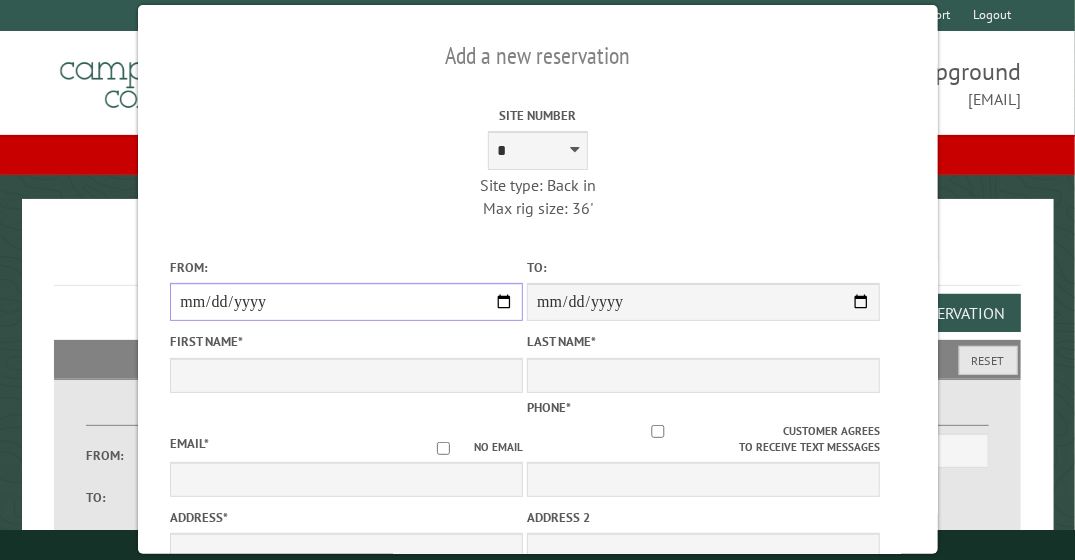 type on "**********" 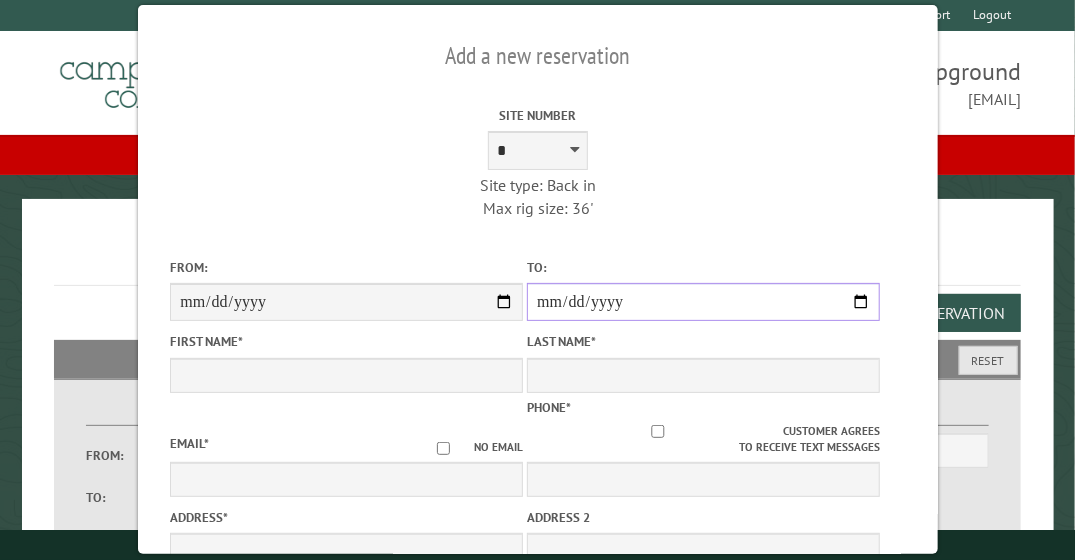 click on "**********" at bounding box center (703, 302) 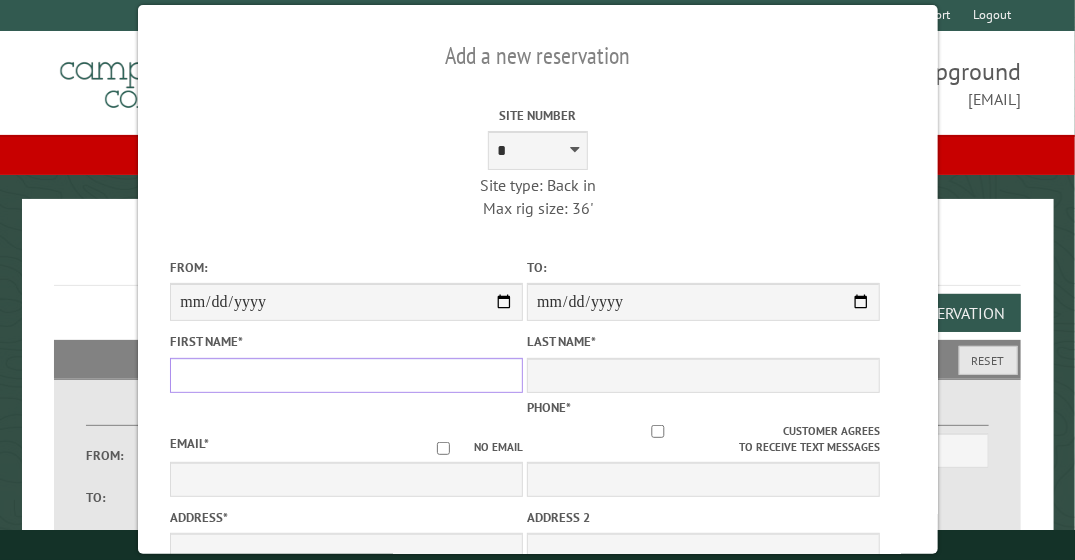 click on "First Name *" at bounding box center (346, 375) 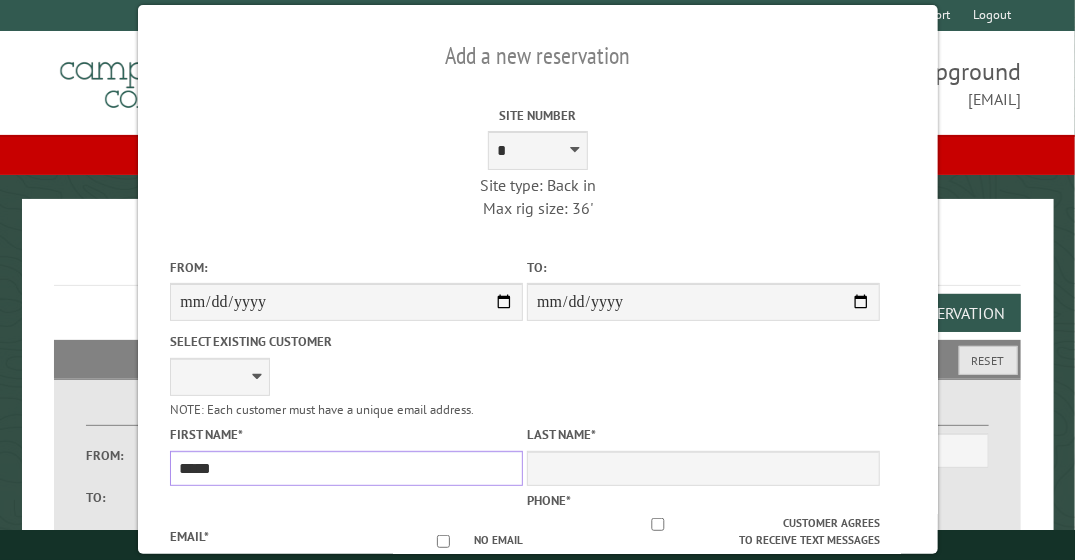 type on "*****" 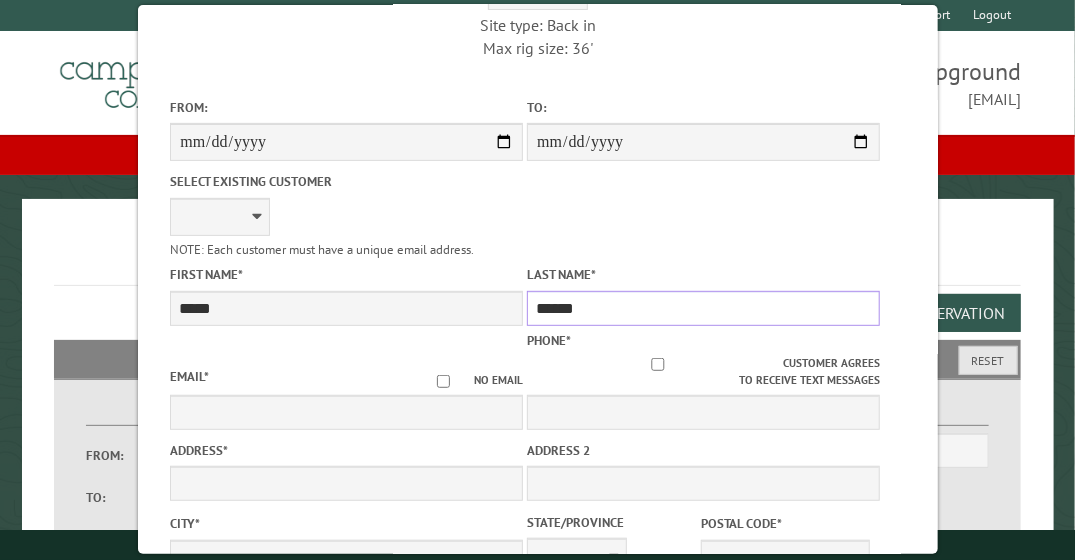 scroll, scrollTop: 161, scrollLeft: 0, axis: vertical 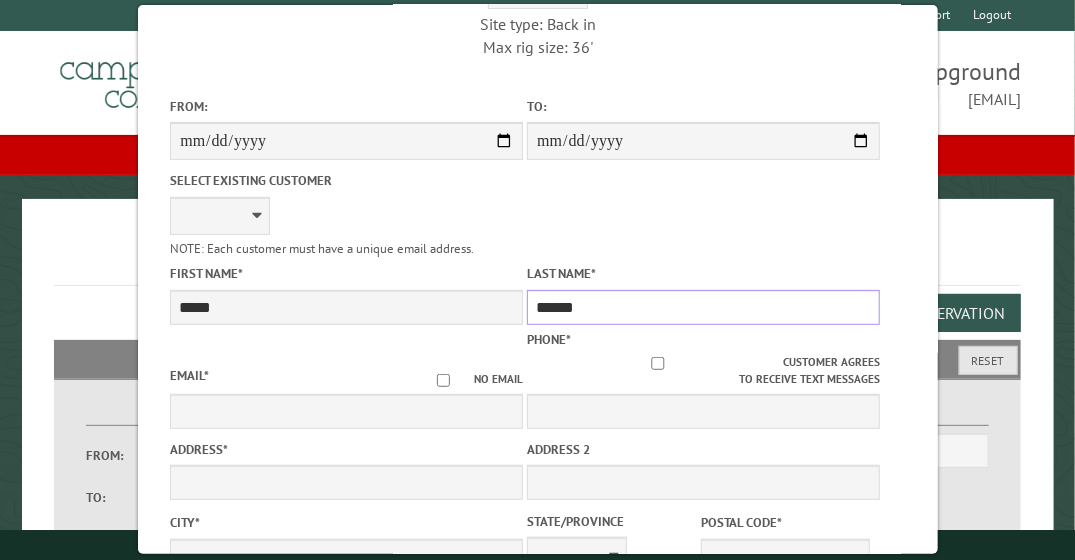 type on "******" 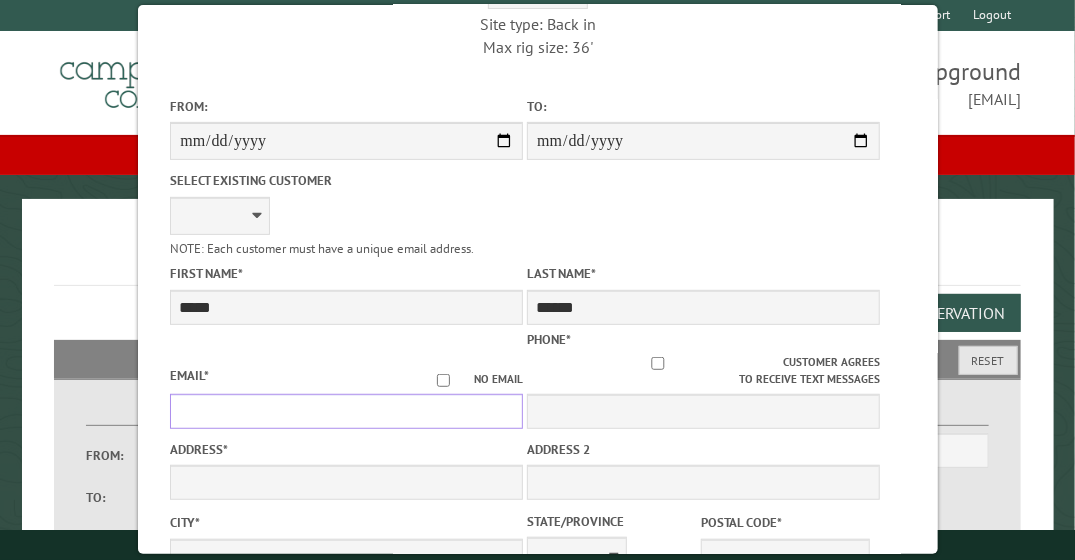 click on "Email *" at bounding box center [346, 411] 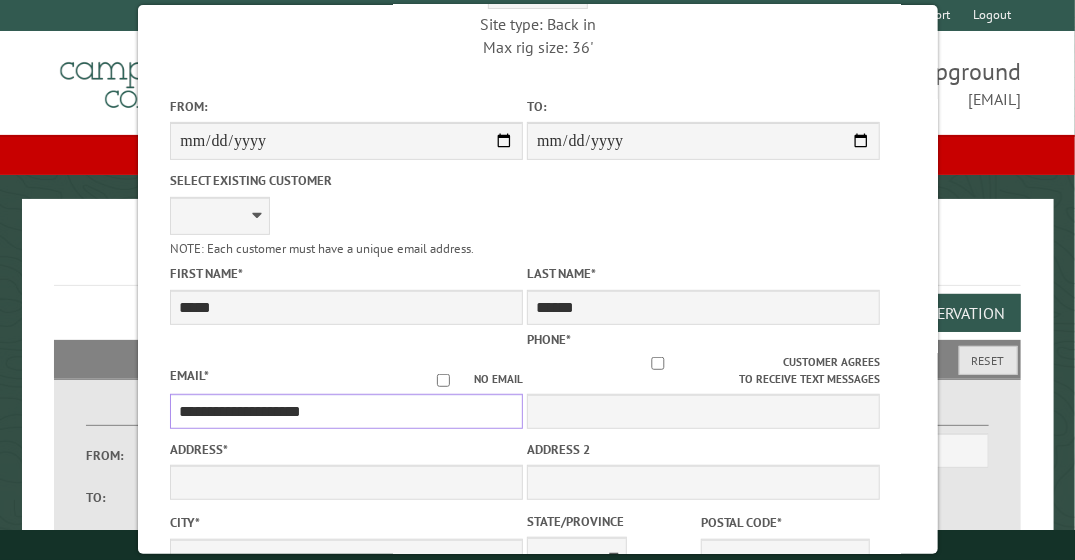 type on "**********" 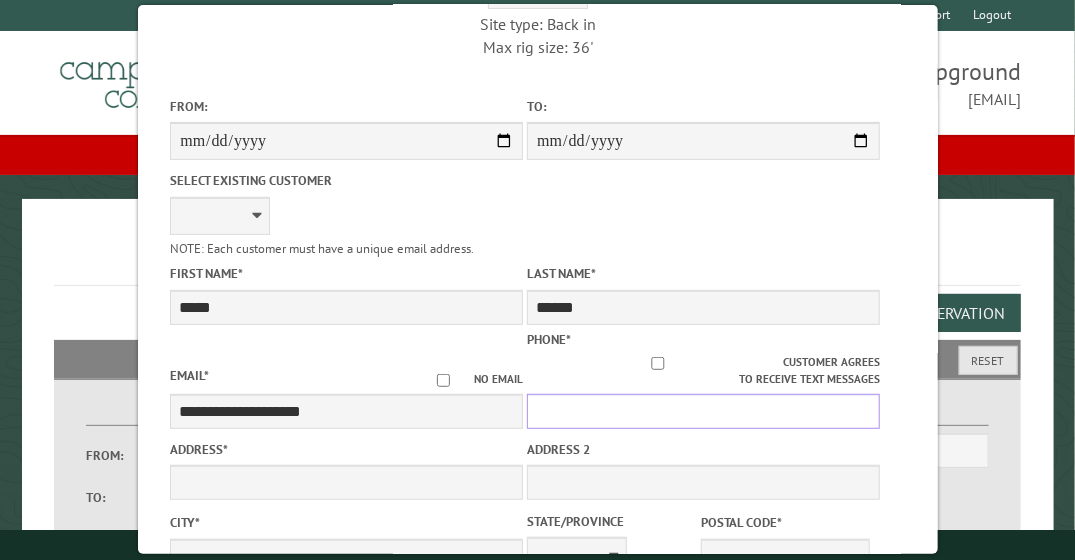 click on "Phone *" at bounding box center [703, 411] 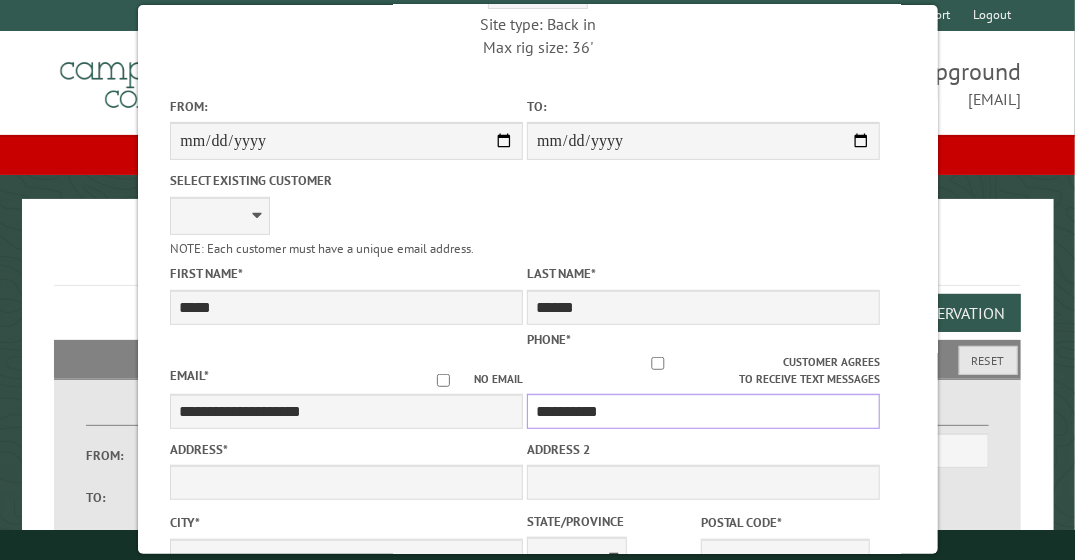 type on "**********" 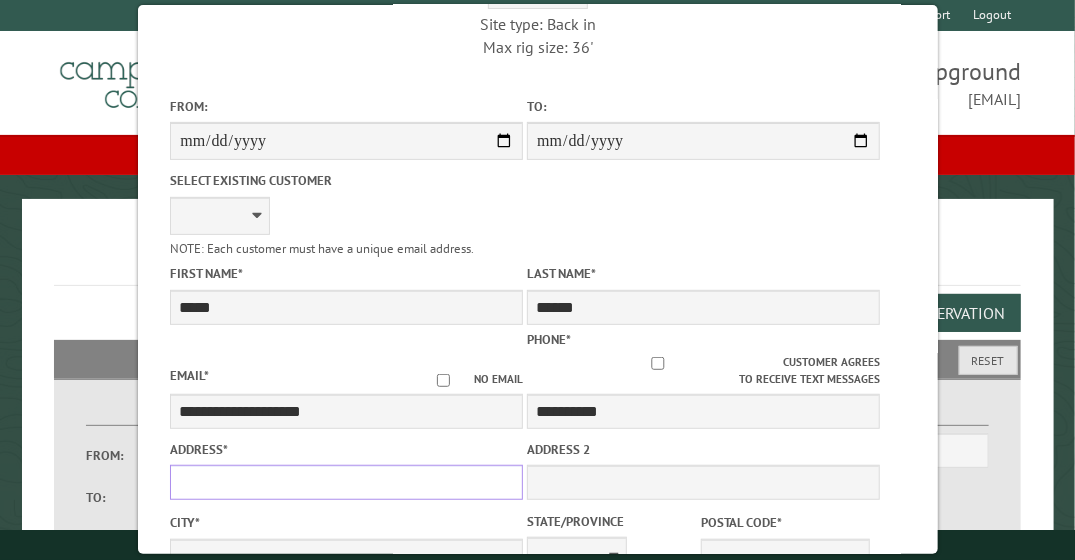 click on "Address *" at bounding box center (346, 482) 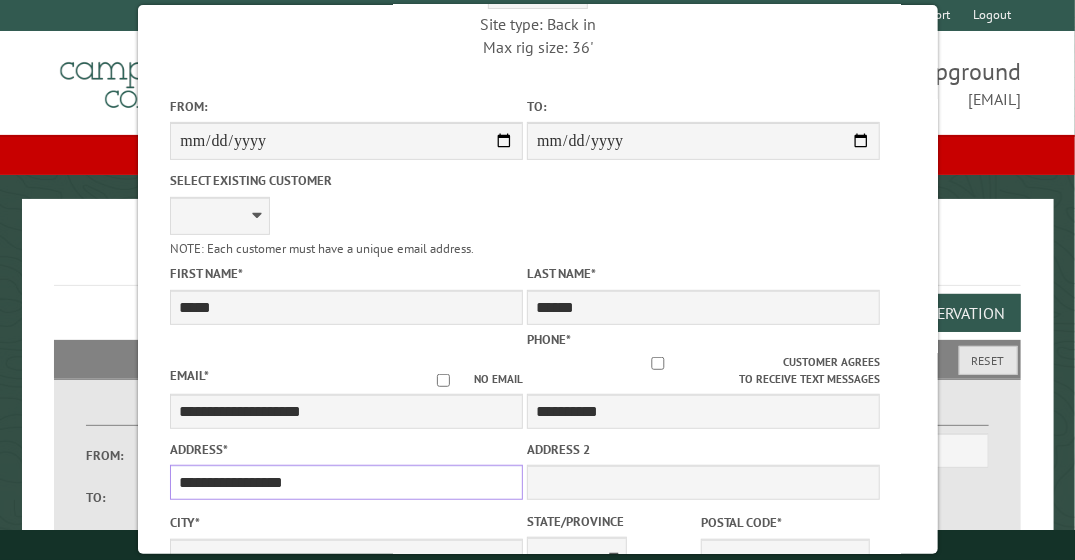 type on "**********" 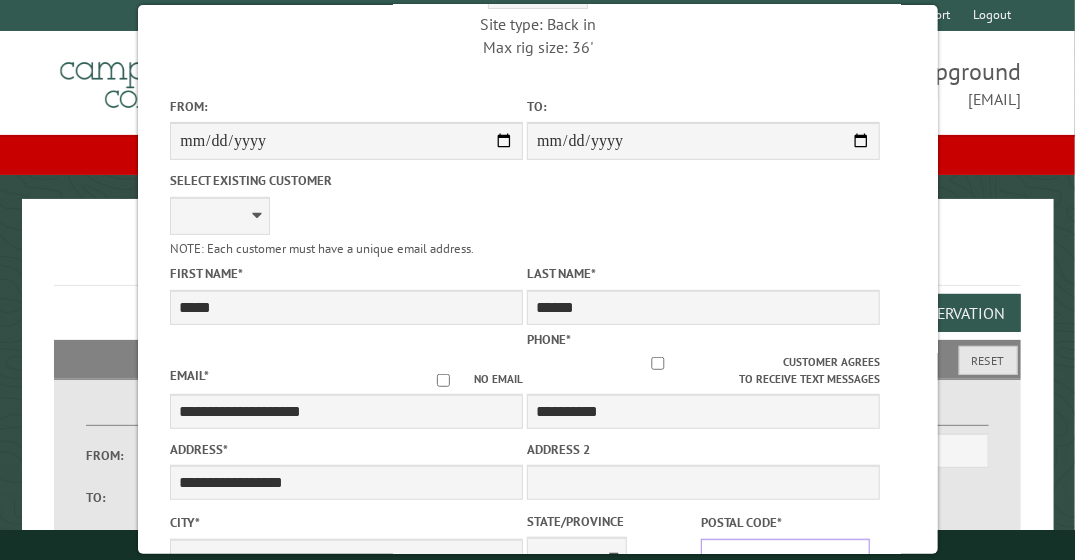 click on "Postal Code *" at bounding box center [784, 556] 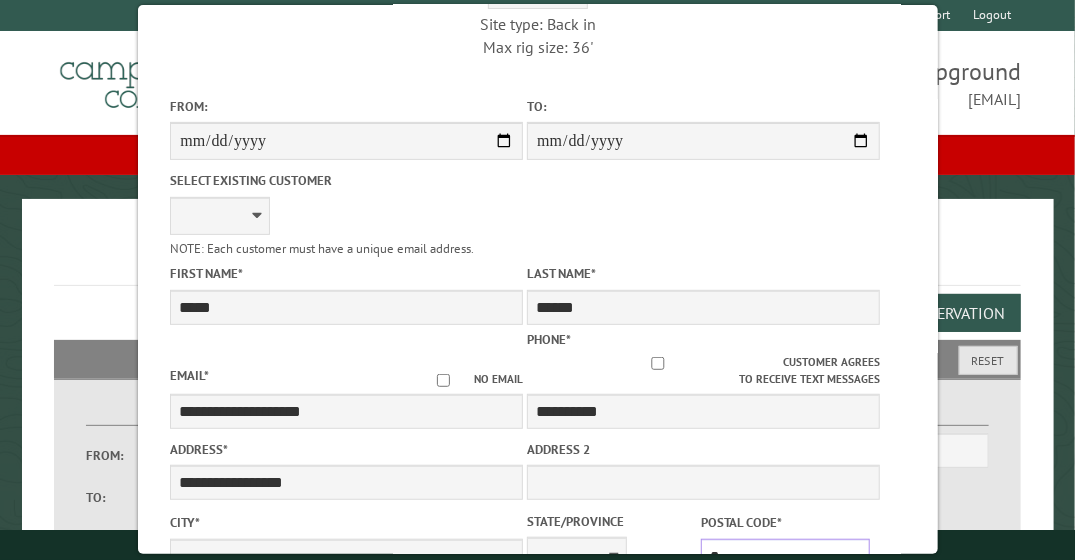 scroll, scrollTop: 163, scrollLeft: 0, axis: vertical 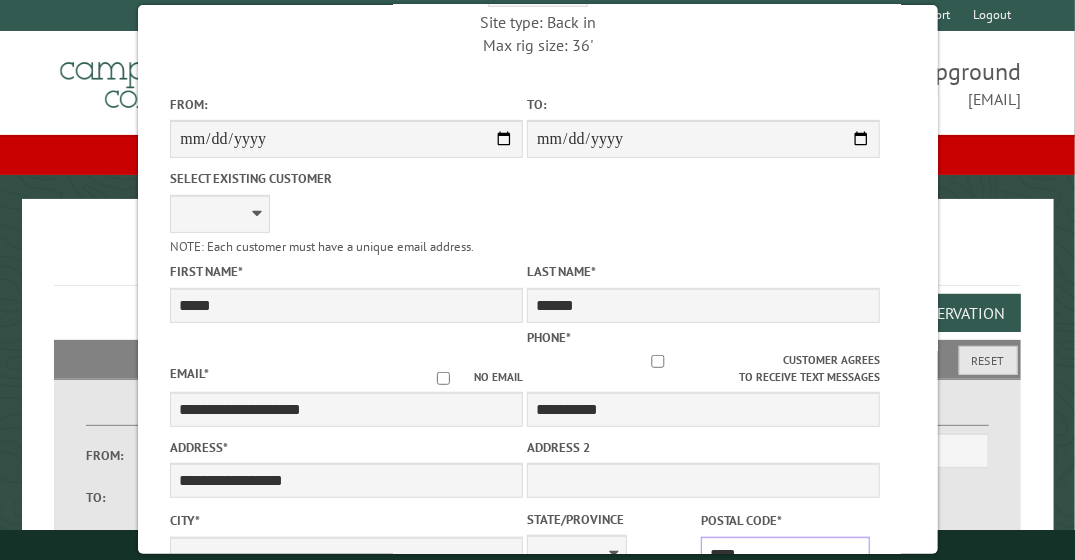 type on "*****" 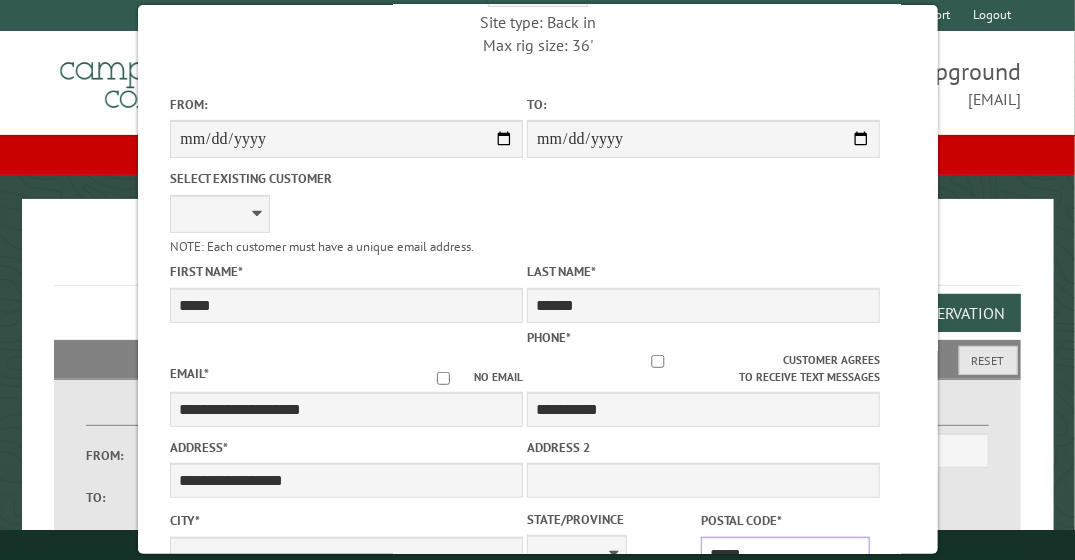 type on "*********" 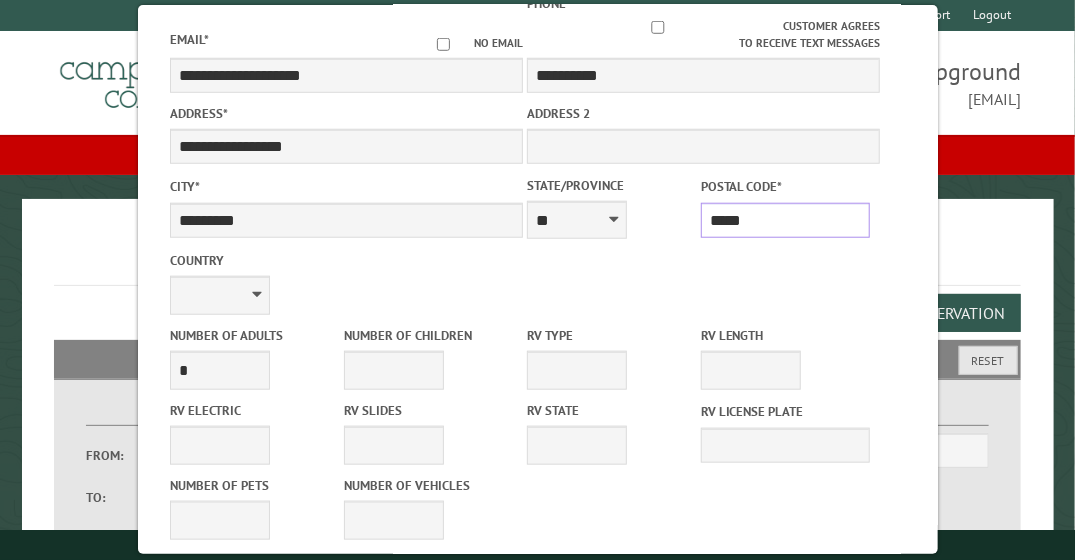 scroll, scrollTop: 501, scrollLeft: 0, axis: vertical 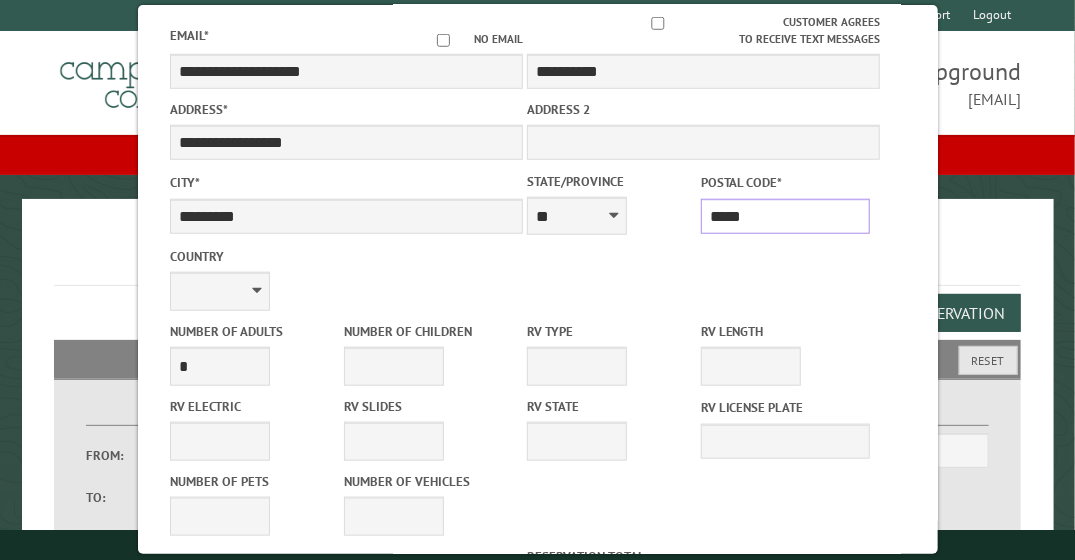 type on "*****" 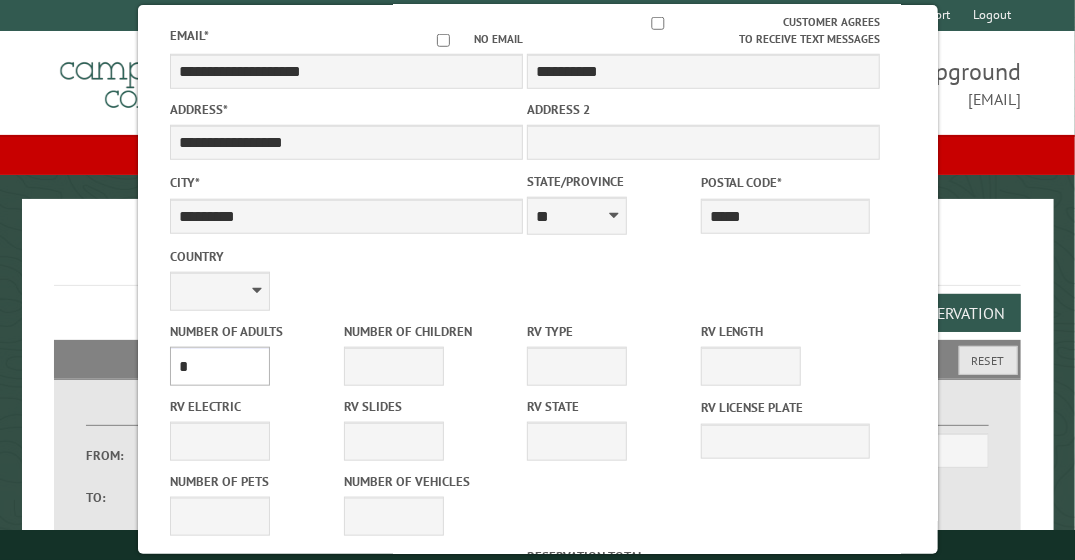 click on "* * * * * * * * * * **" at bounding box center (220, 366) 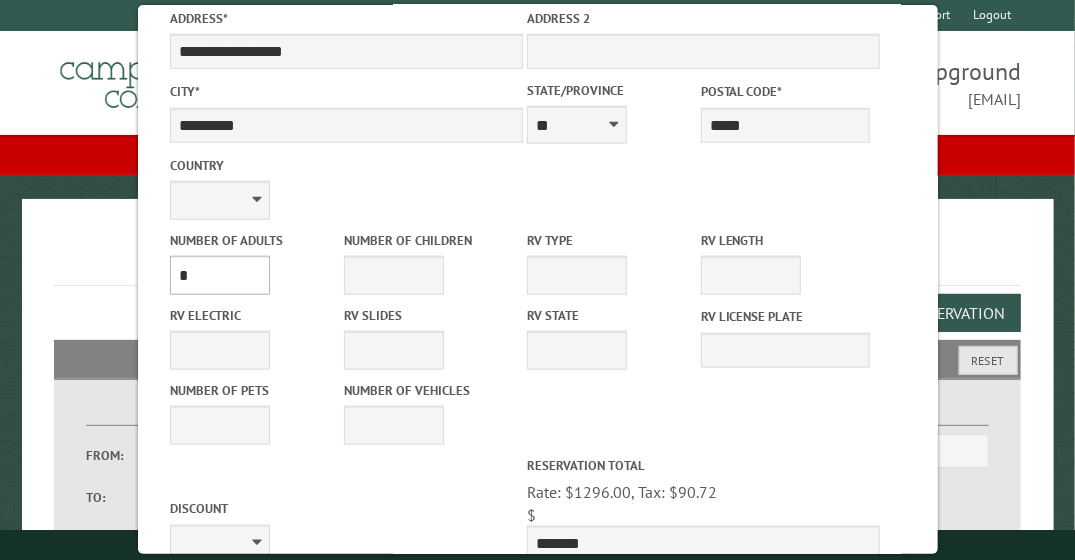 scroll, scrollTop: 599, scrollLeft: 0, axis: vertical 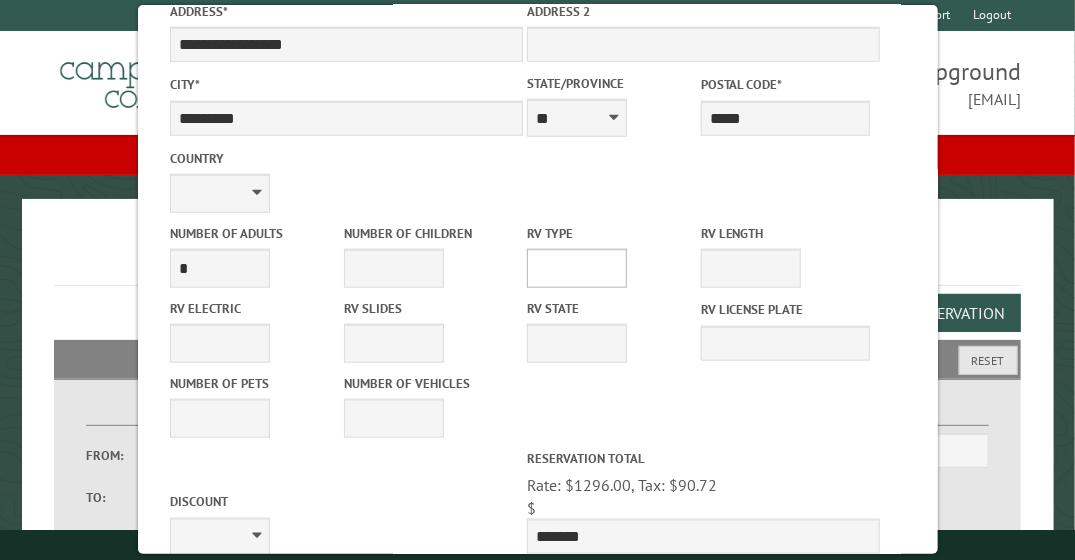 click on "**********" at bounding box center (577, 268) 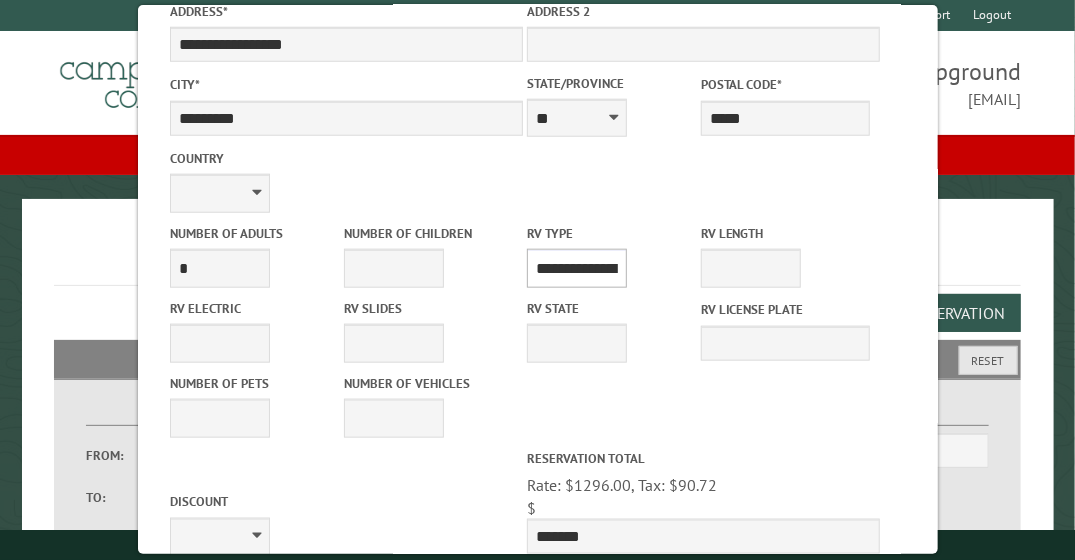 click on "**********" at bounding box center [577, 268] 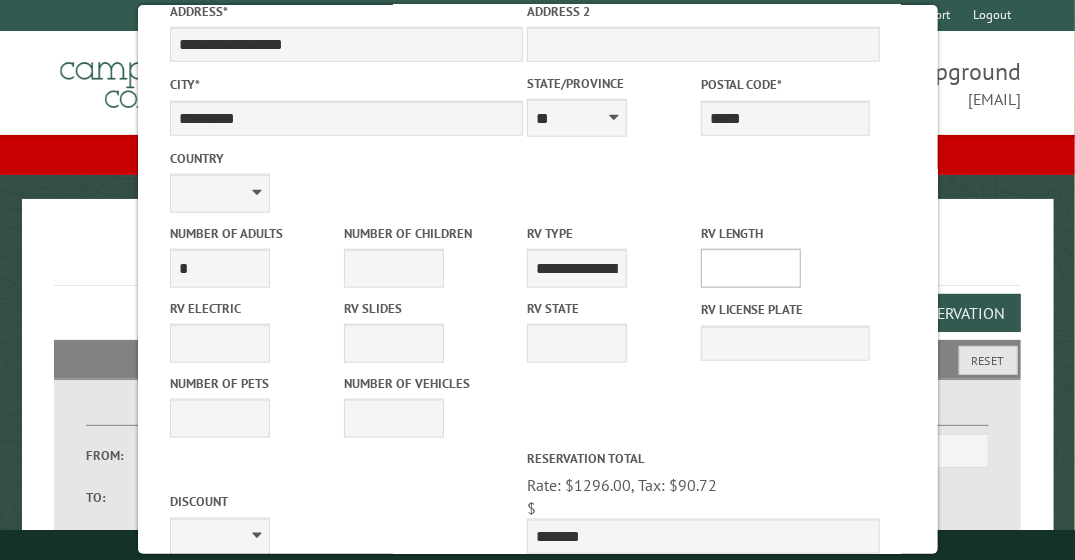 click on "* ** ** ** ** ** ** ** ** ** ** **" at bounding box center [750, 268] 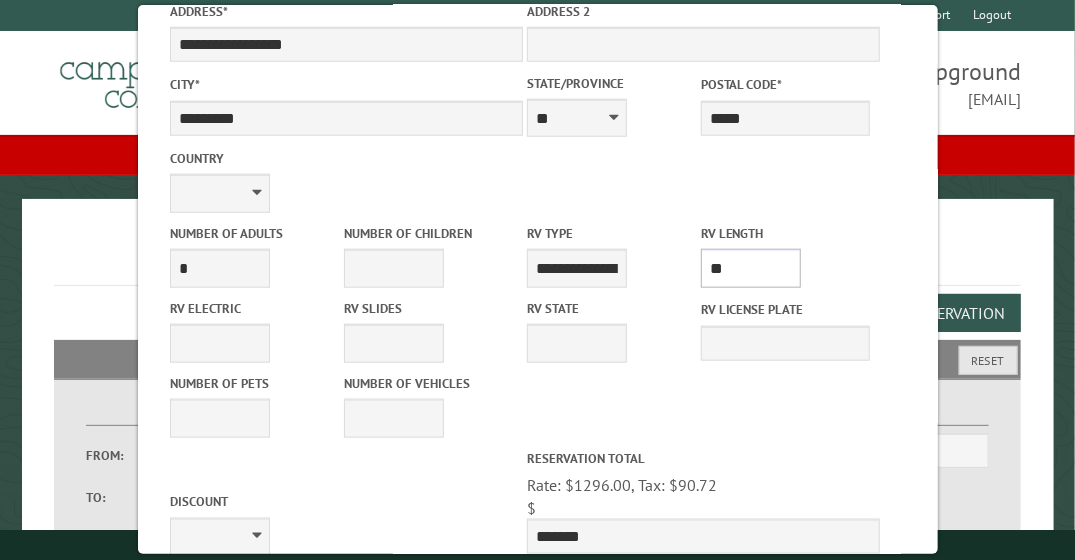 click on "* ** ** ** ** ** ** ** ** ** ** **" at bounding box center (750, 268) 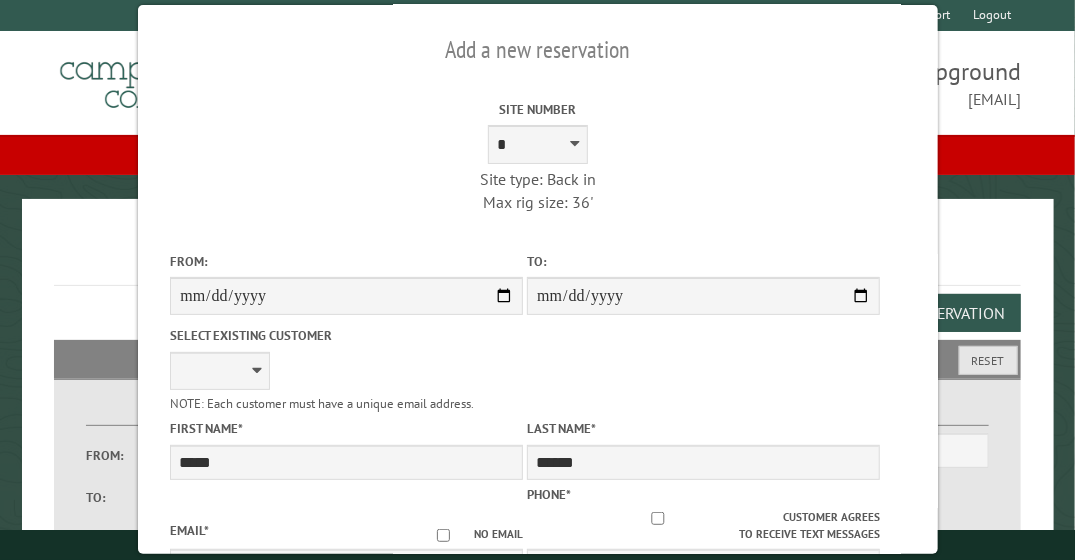 scroll, scrollTop: 5, scrollLeft: 0, axis: vertical 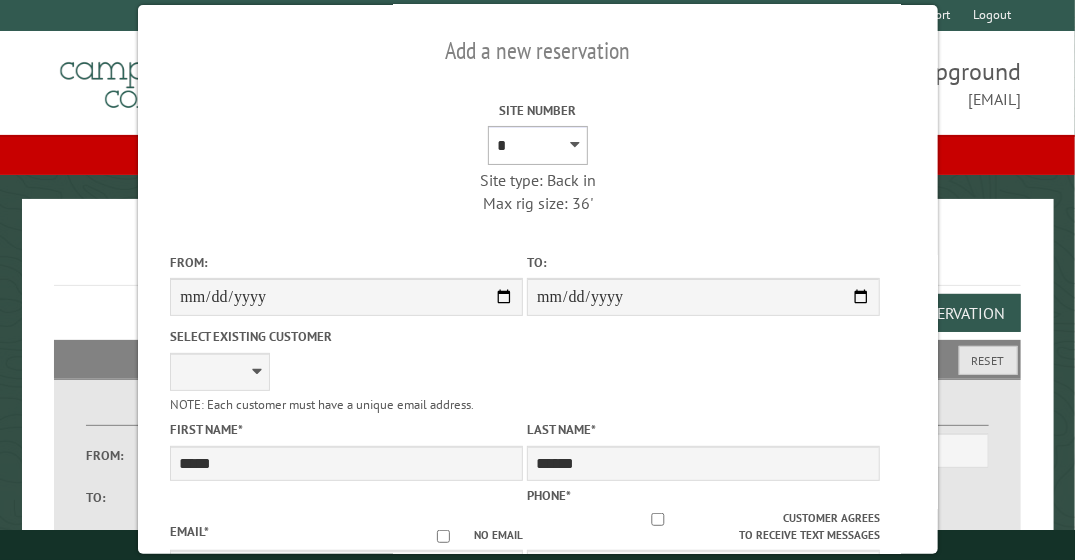click on "* ** ** * * * * * * * * ** ** ** ** ** ** ** ** ** ** ** ** ** ** ** ** ** ** ** ** ** ** ** ** ** ** ** ** ** ** ** ** ** ** ** ** ** ** ** ** ** ** ** ** ** ** ** **** ** ** ** ** ** ** ** ** ** ** ** ** ** ** ** ** ** ** ** ** ** ** ** ** ** ** ** *** *** ***" at bounding box center (538, 145) 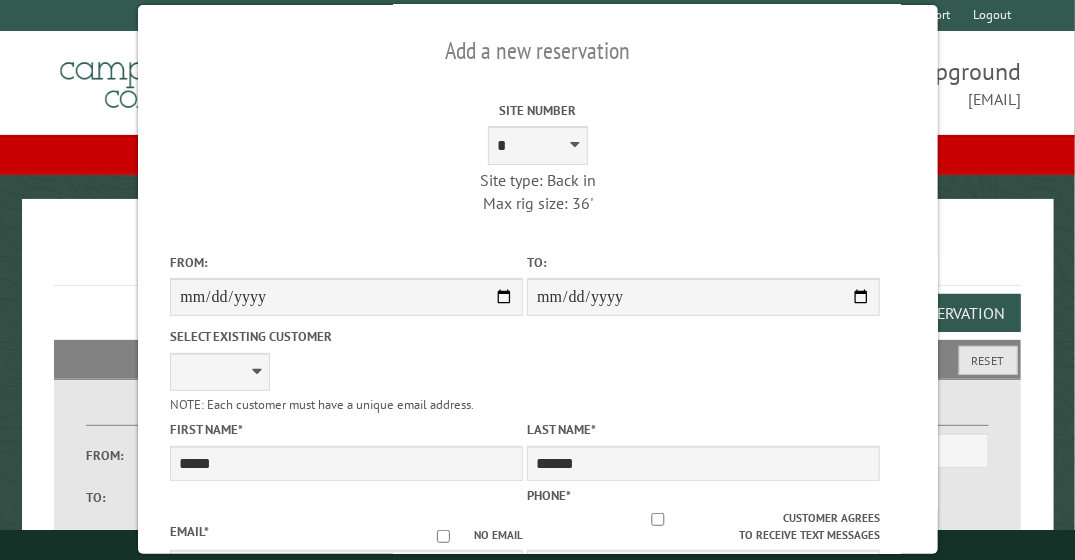 click on "Site Number
* ** ** * * * * * * * * ** ** ** ** ** ** ** ** ** ** ** ** ** ** ** ** ** ** ** ** ** ** ** ** ** ** ** ** ** ** ** ** ** ** ** ** ** ** ** ** ** ** ** ** ** ** ** **** ** ** ** ** ** ** ** ** ** ** ** ** ** ** ** ** ** ** ** ** ** ** ** ** ** ** ** *** *** ***
Site type: Back in
Max rig size: 36'
Min stay days: 1" at bounding box center (537, 154) 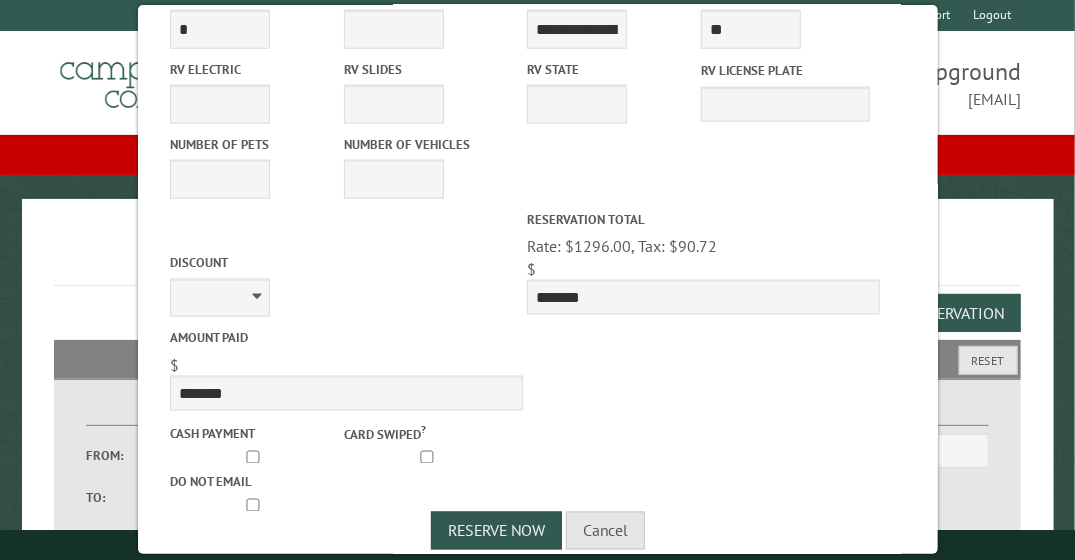 scroll, scrollTop: 860, scrollLeft: 0, axis: vertical 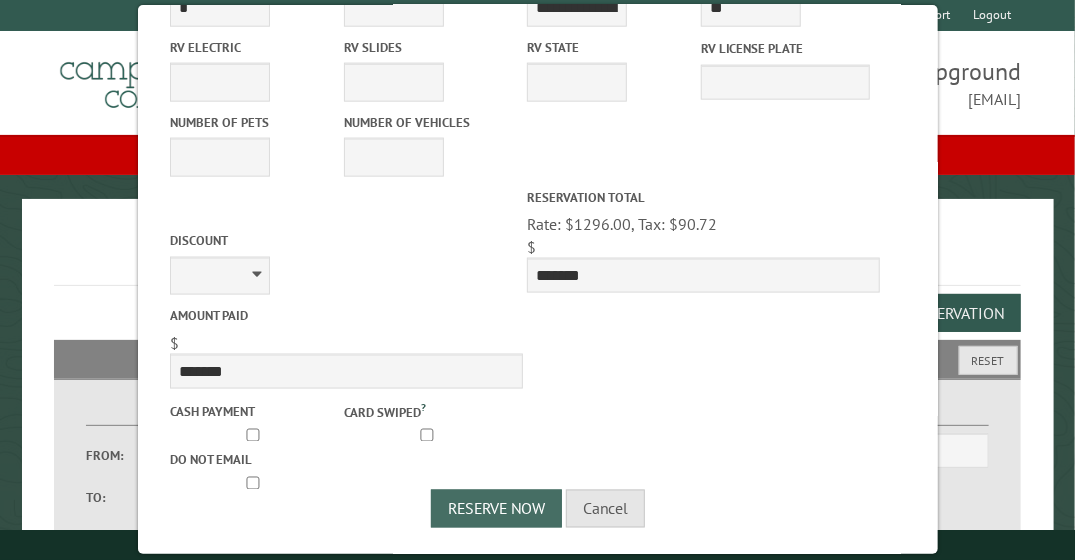 click on "Reserve Now" at bounding box center [496, 509] 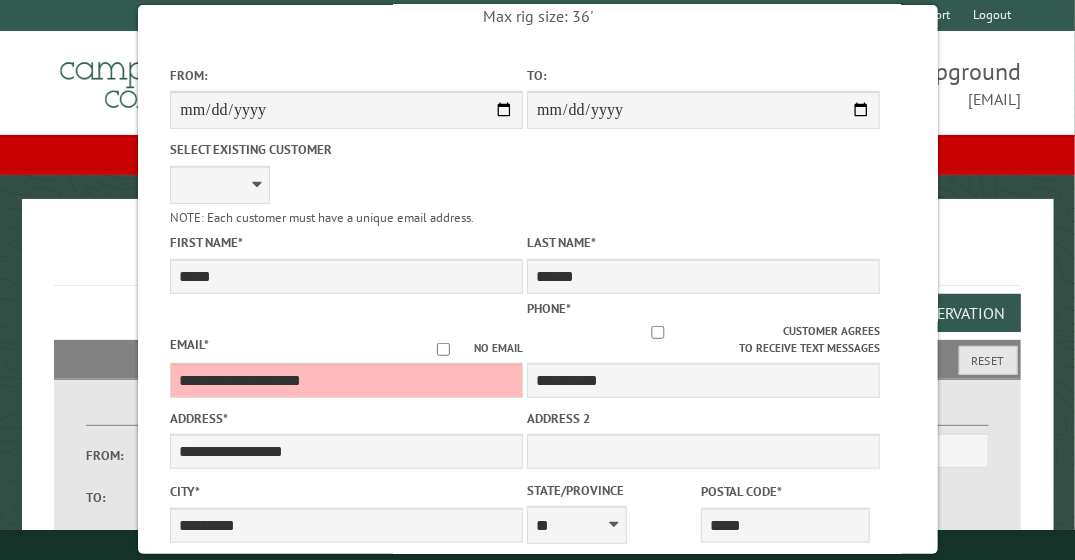 scroll, scrollTop: 189, scrollLeft: 0, axis: vertical 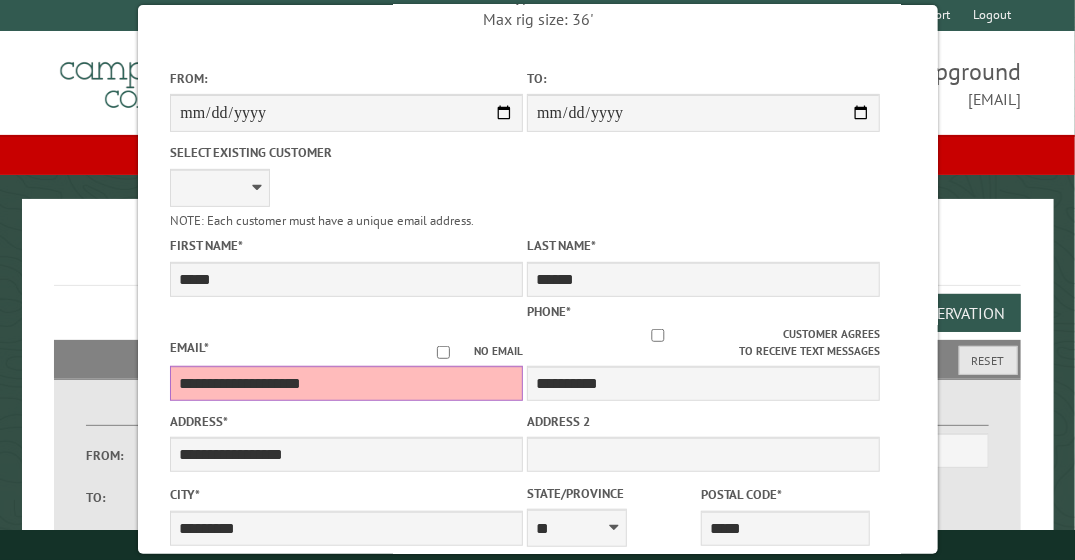 click on "**********" at bounding box center [346, 383] 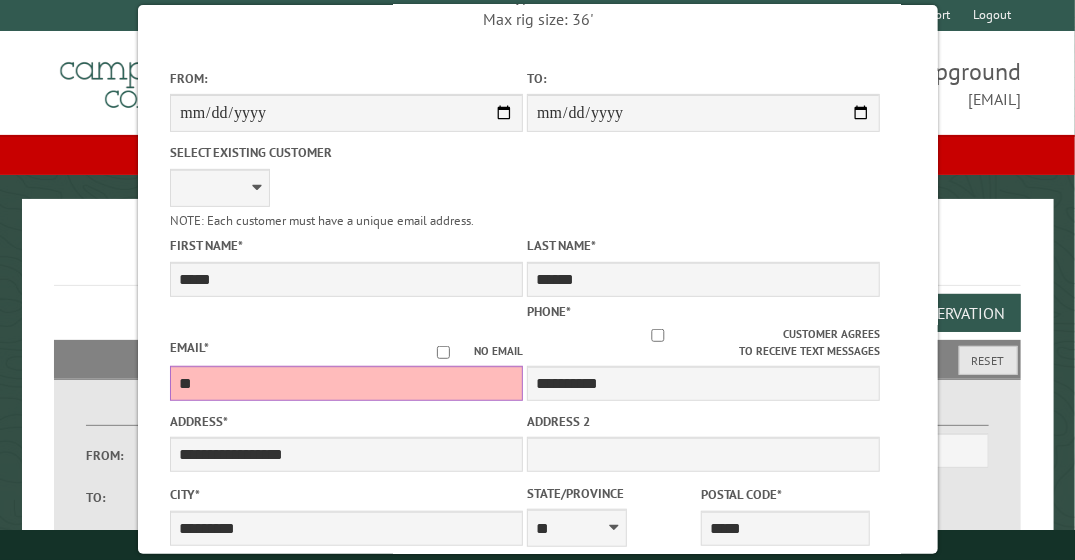 type on "*" 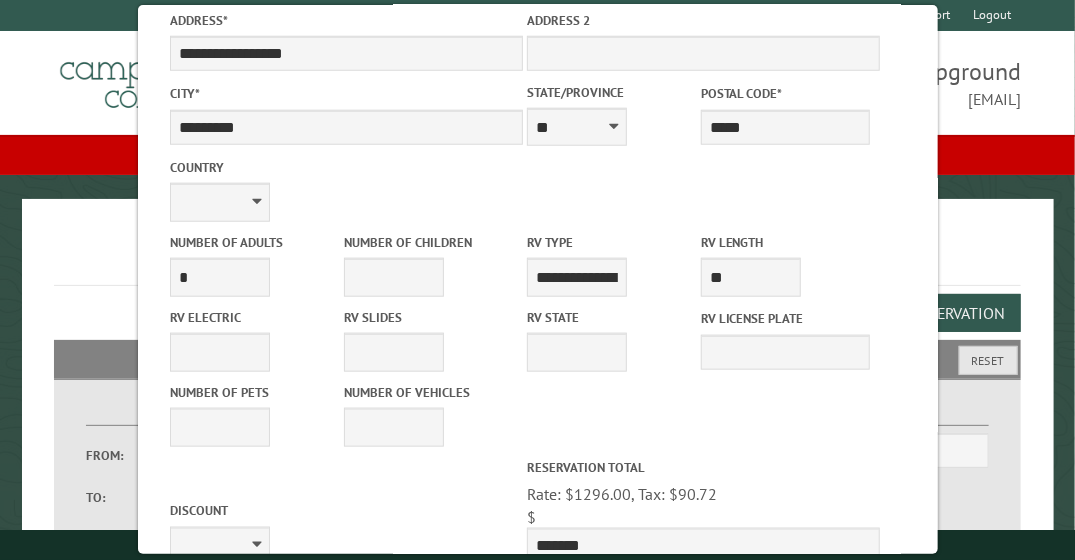 scroll, scrollTop: 860, scrollLeft: 0, axis: vertical 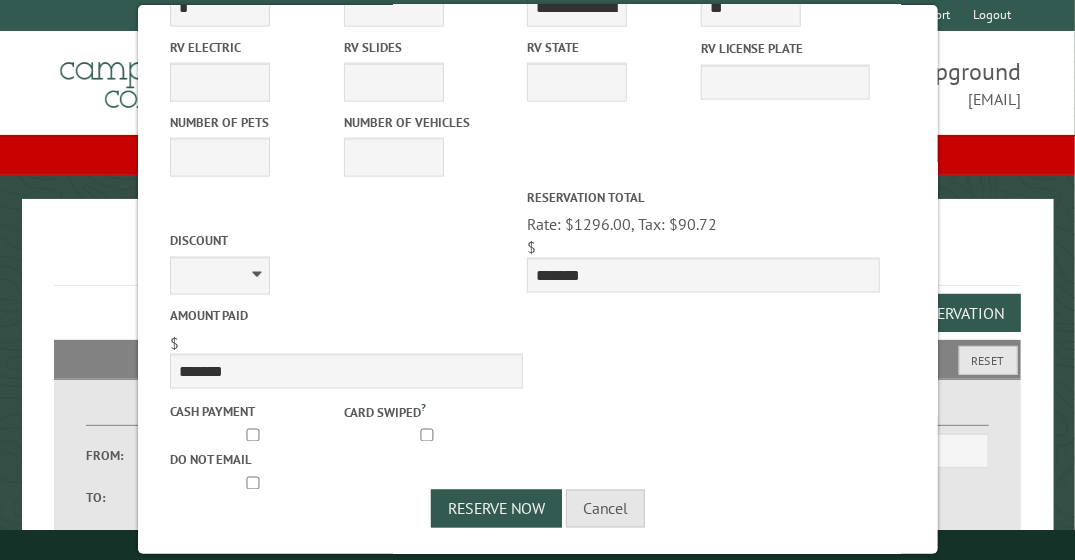type on "**********" 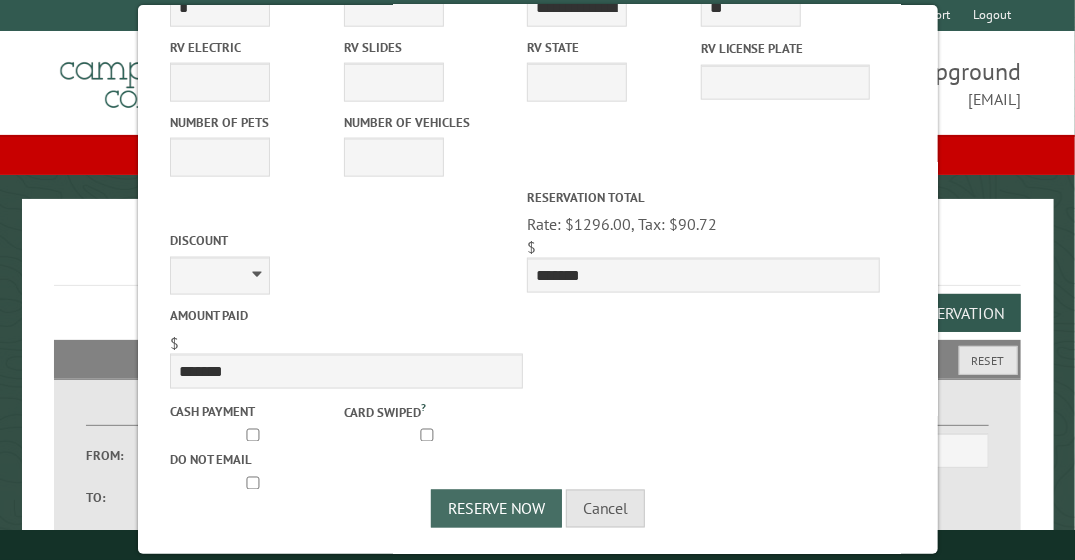 click on "Reserve Now" at bounding box center [496, 509] 